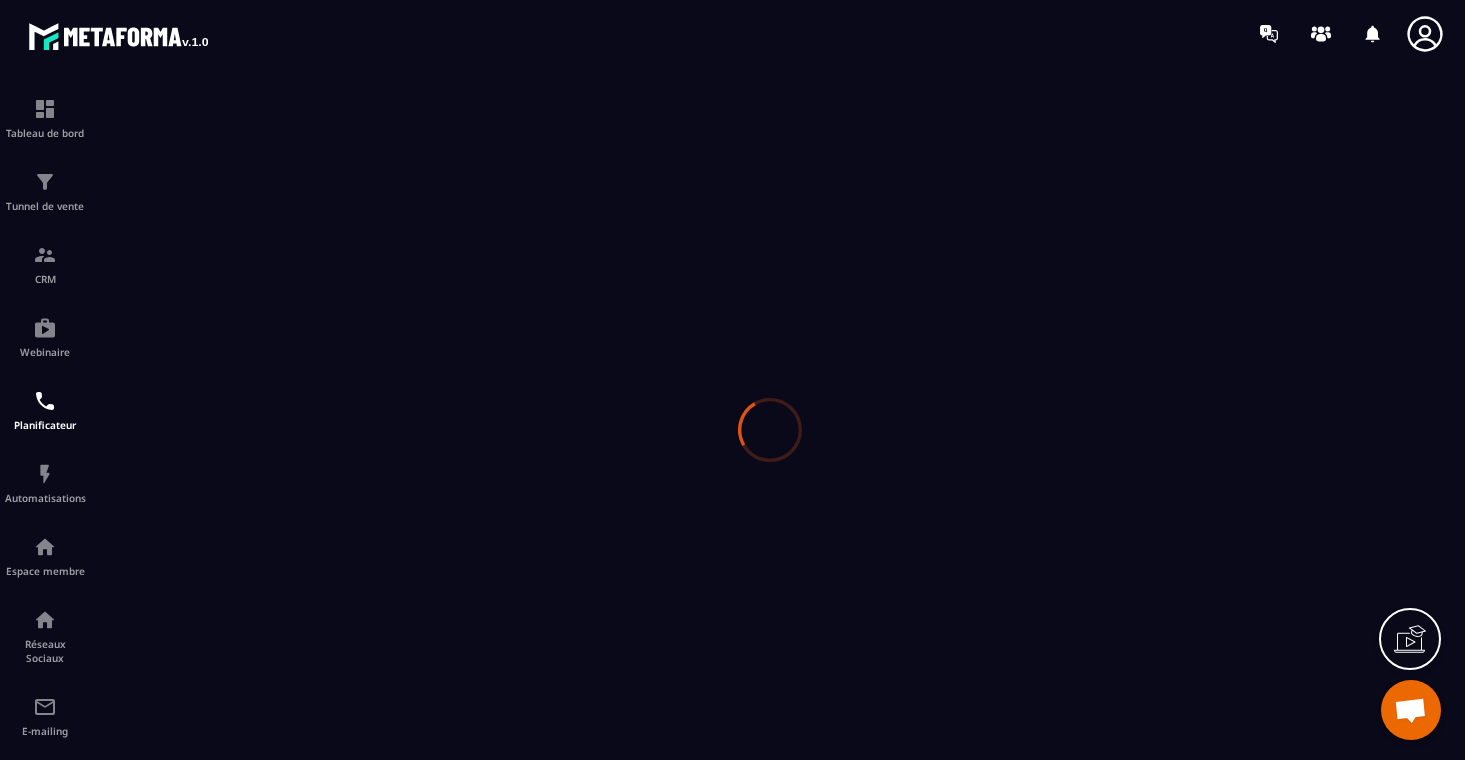 scroll, scrollTop: 0, scrollLeft: 0, axis: both 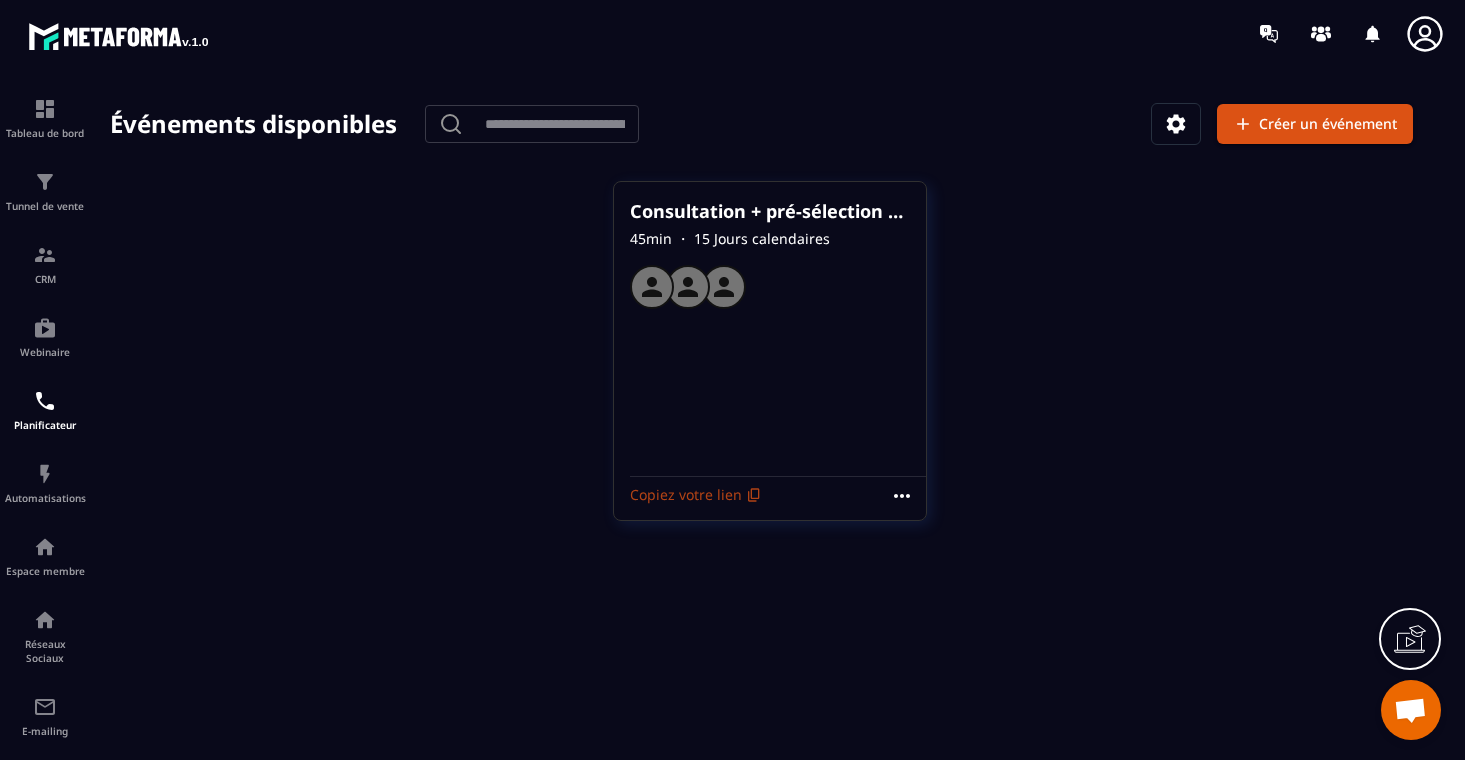 click on "Copiez votre lien" at bounding box center (696, 495) 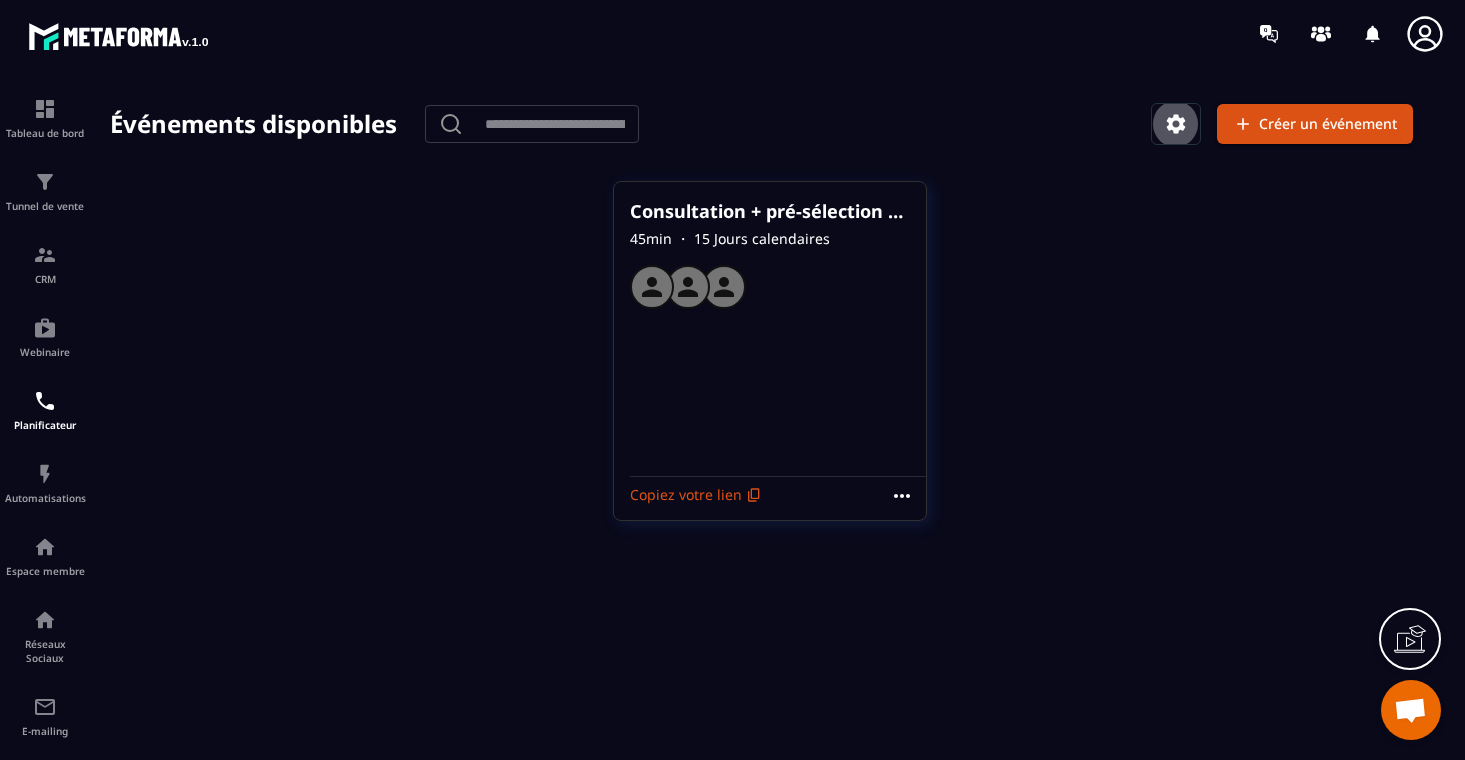 click 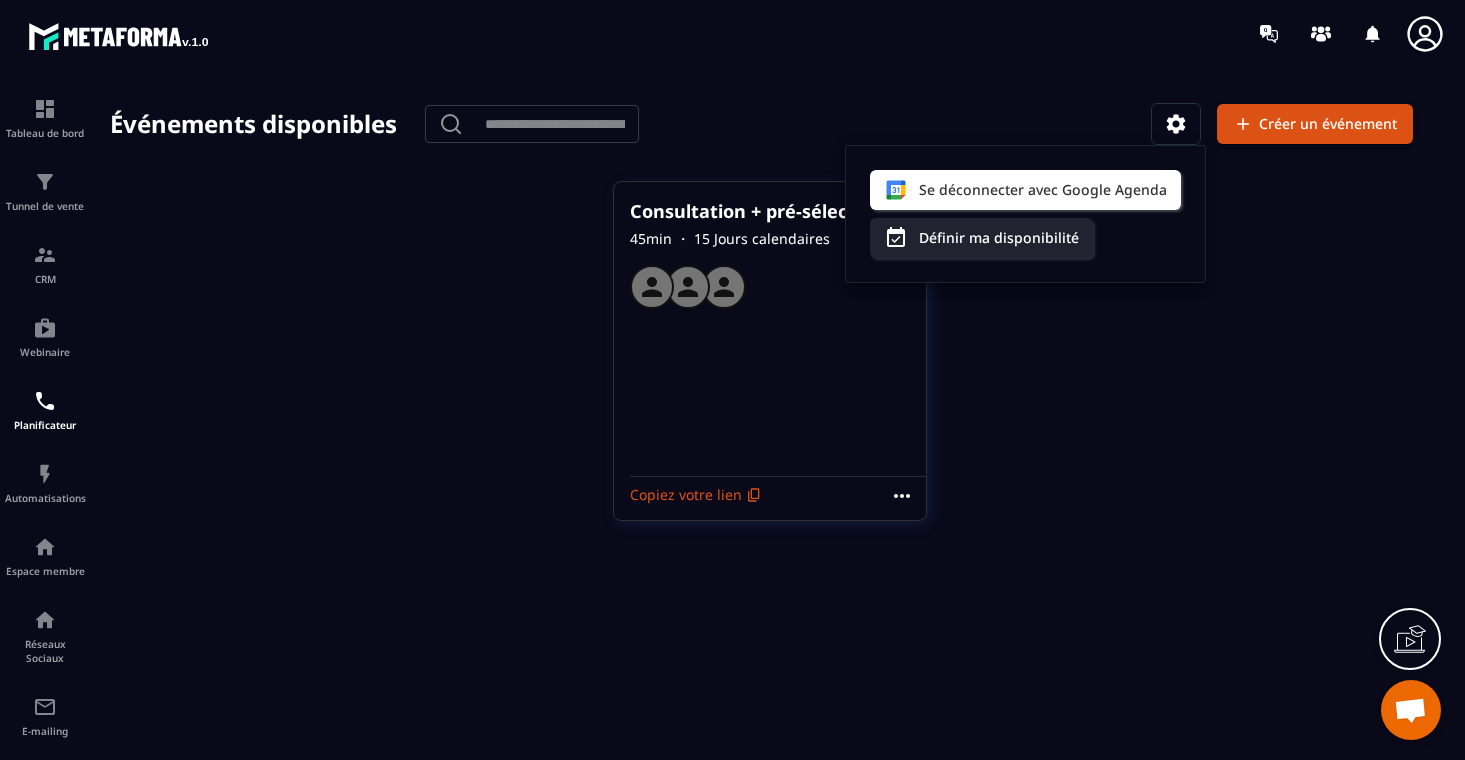 click on "Se déconnecter avec Google Agenda Définir ma disponibilité" at bounding box center (1025, 214) 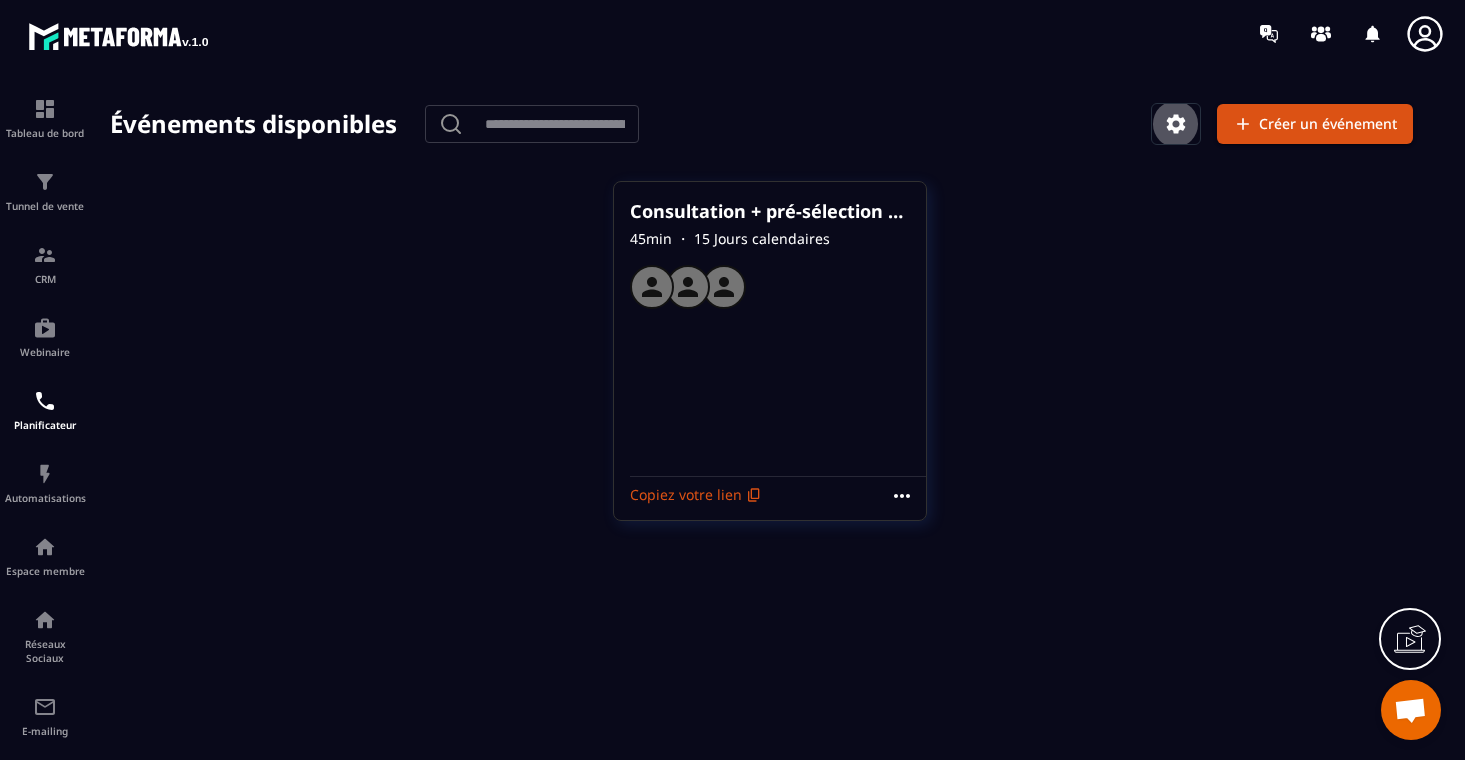 click 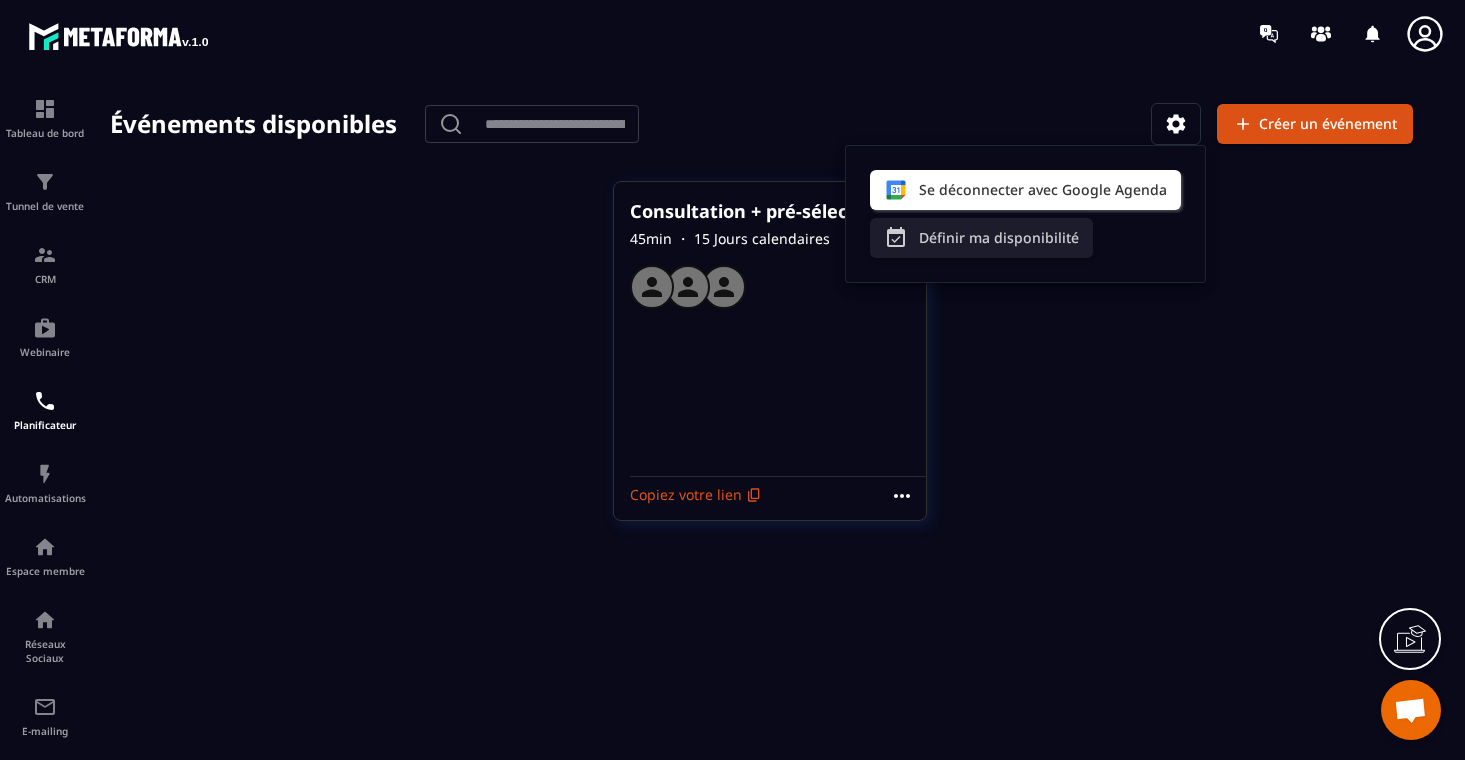 click on "Définir ma disponibilité" at bounding box center (981, 238) 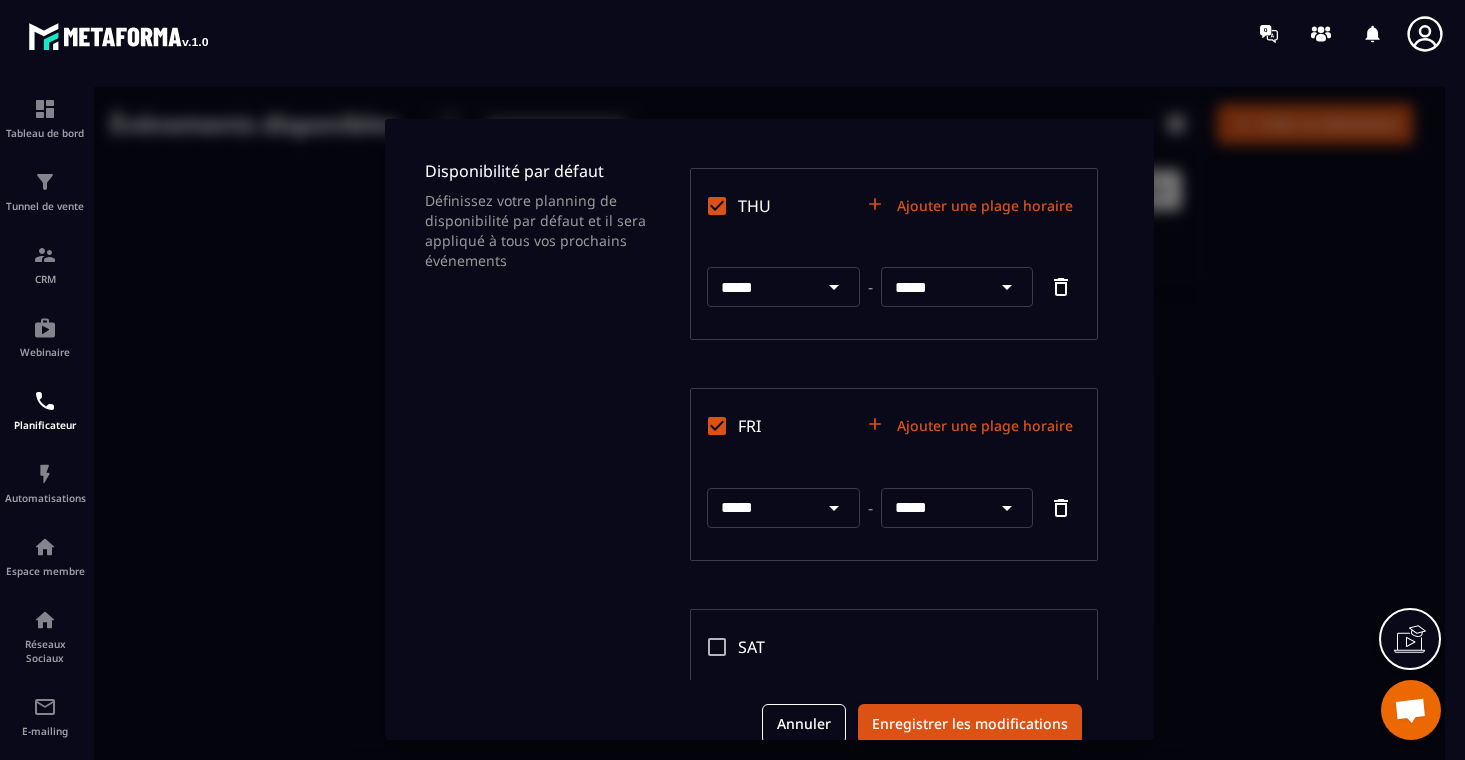 scroll, scrollTop: 781, scrollLeft: 0, axis: vertical 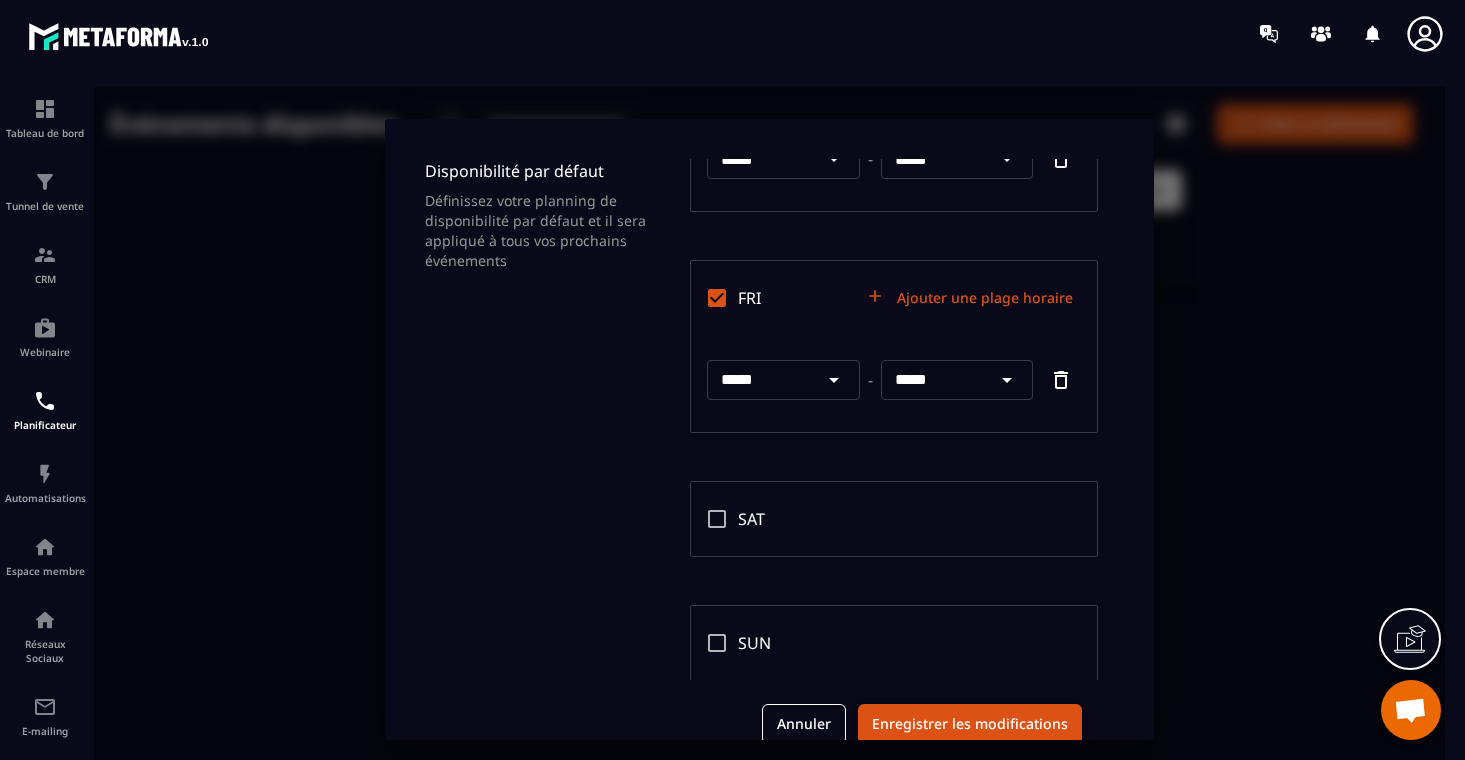 click on "Enregistrer les modifications" at bounding box center [970, 724] 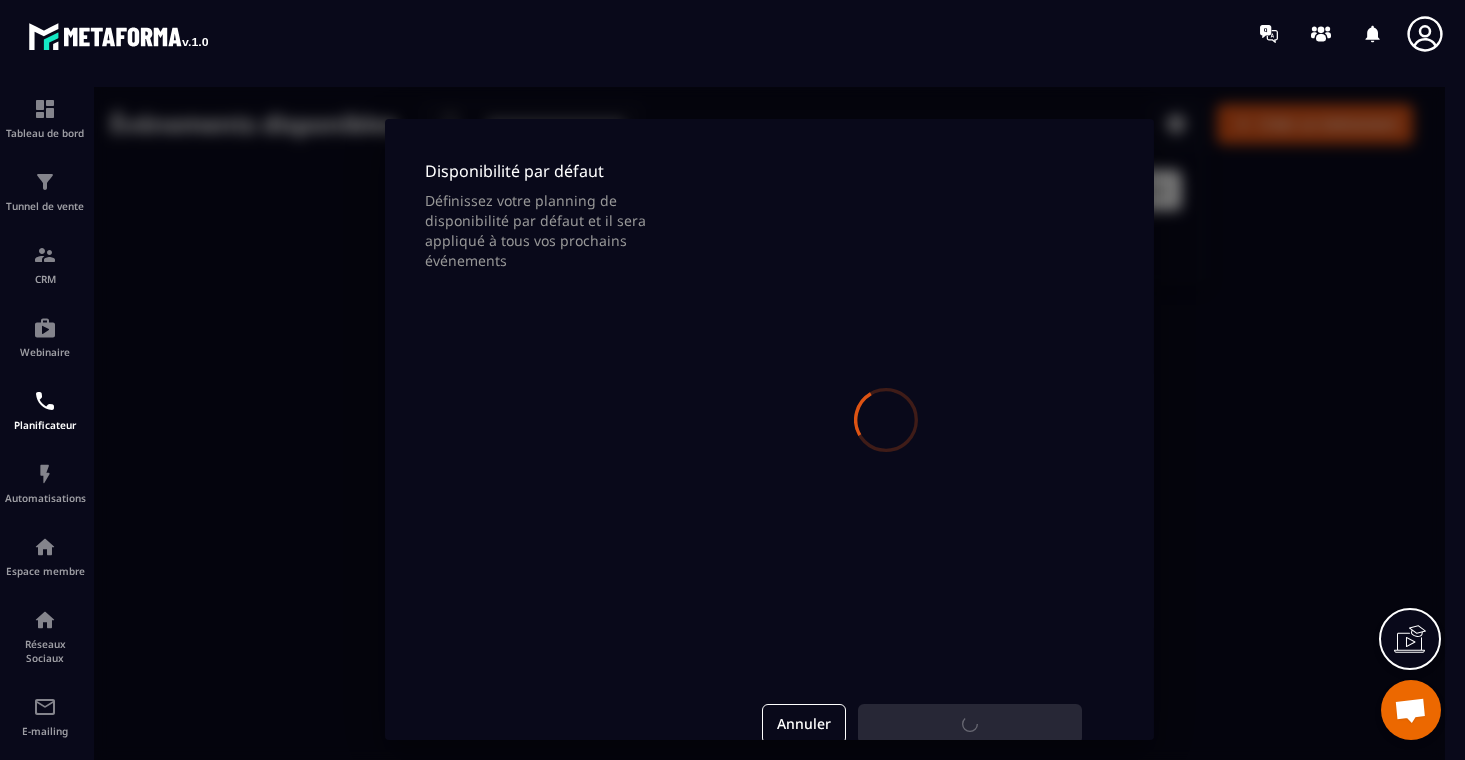 scroll, scrollTop: 0, scrollLeft: 0, axis: both 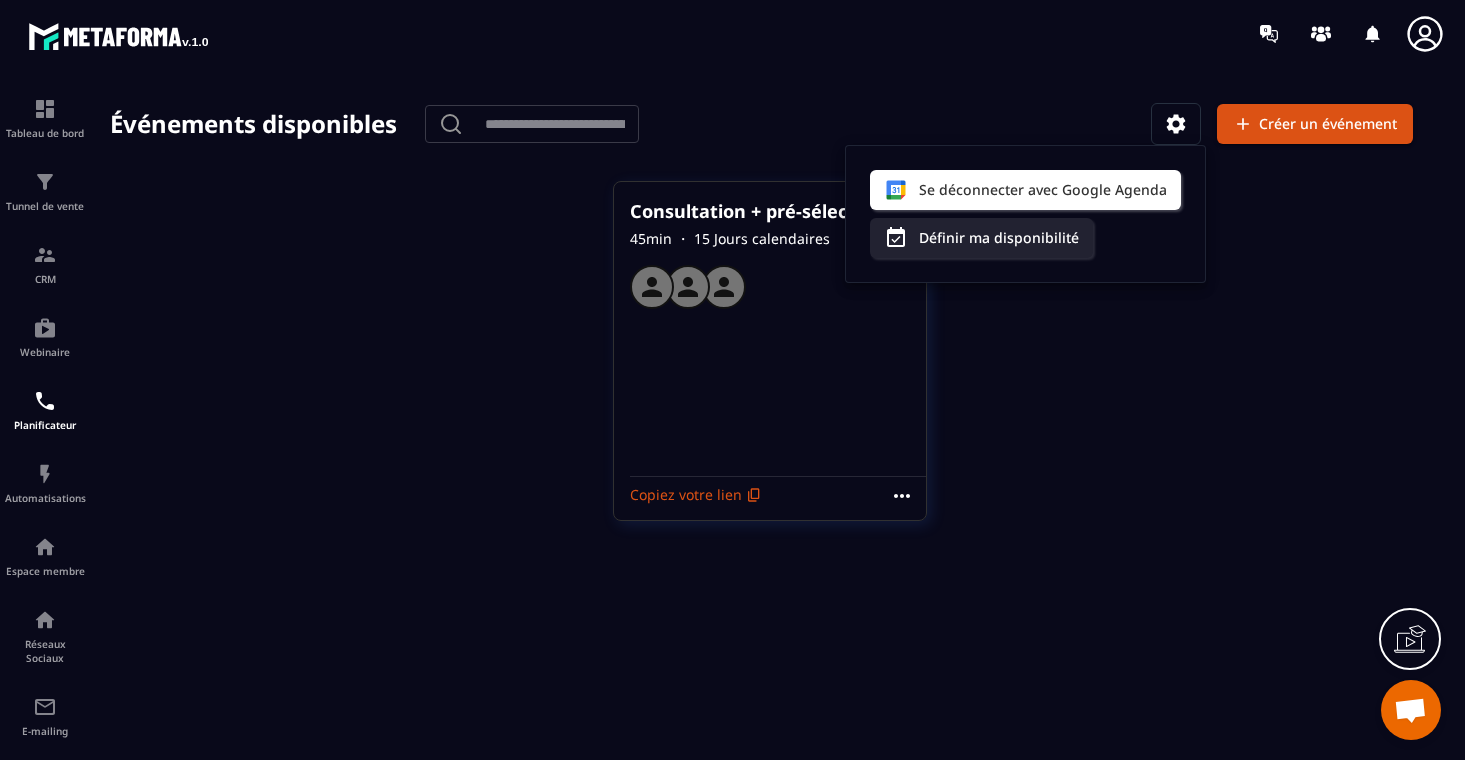 click at bounding box center (769, 429) 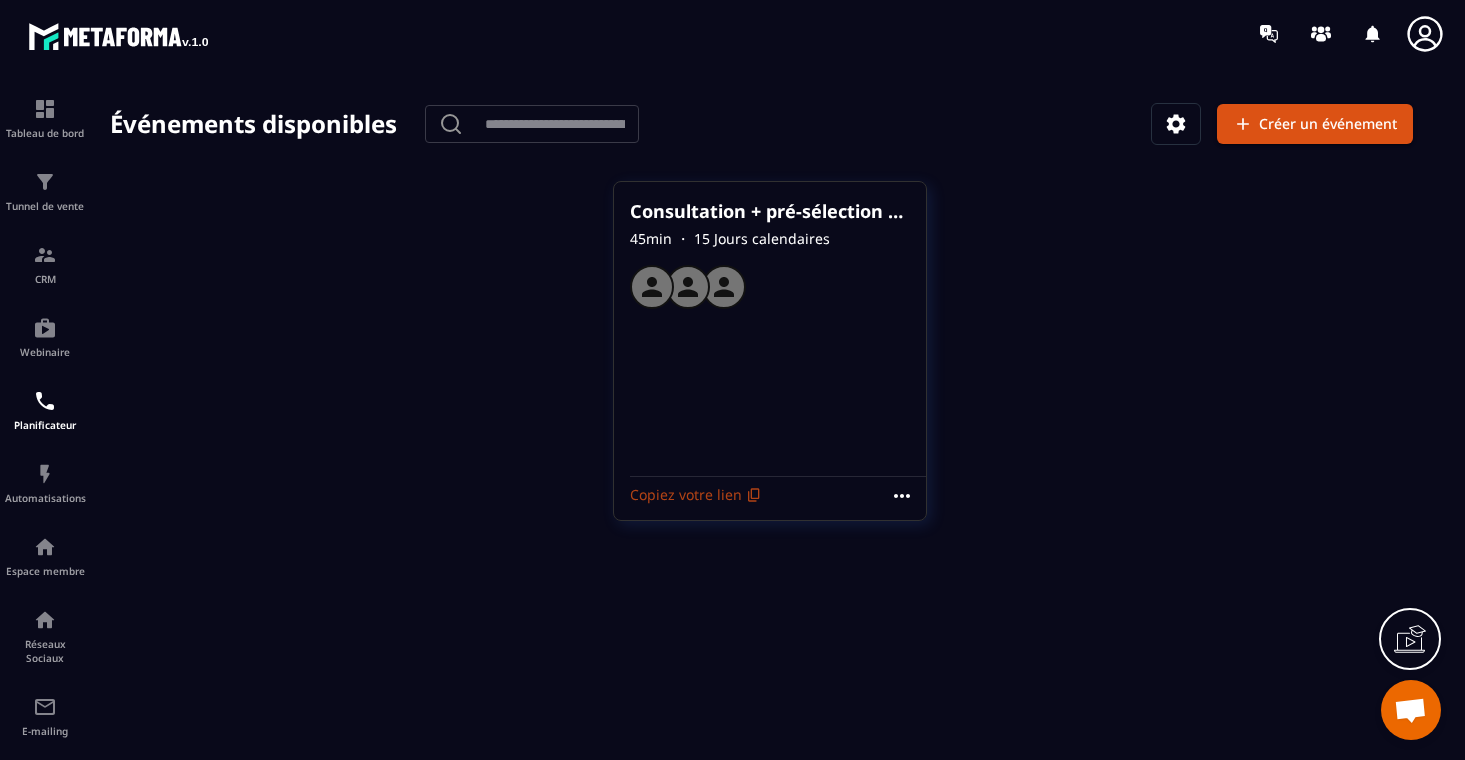 click on "Copiez votre lien" at bounding box center [696, 495] 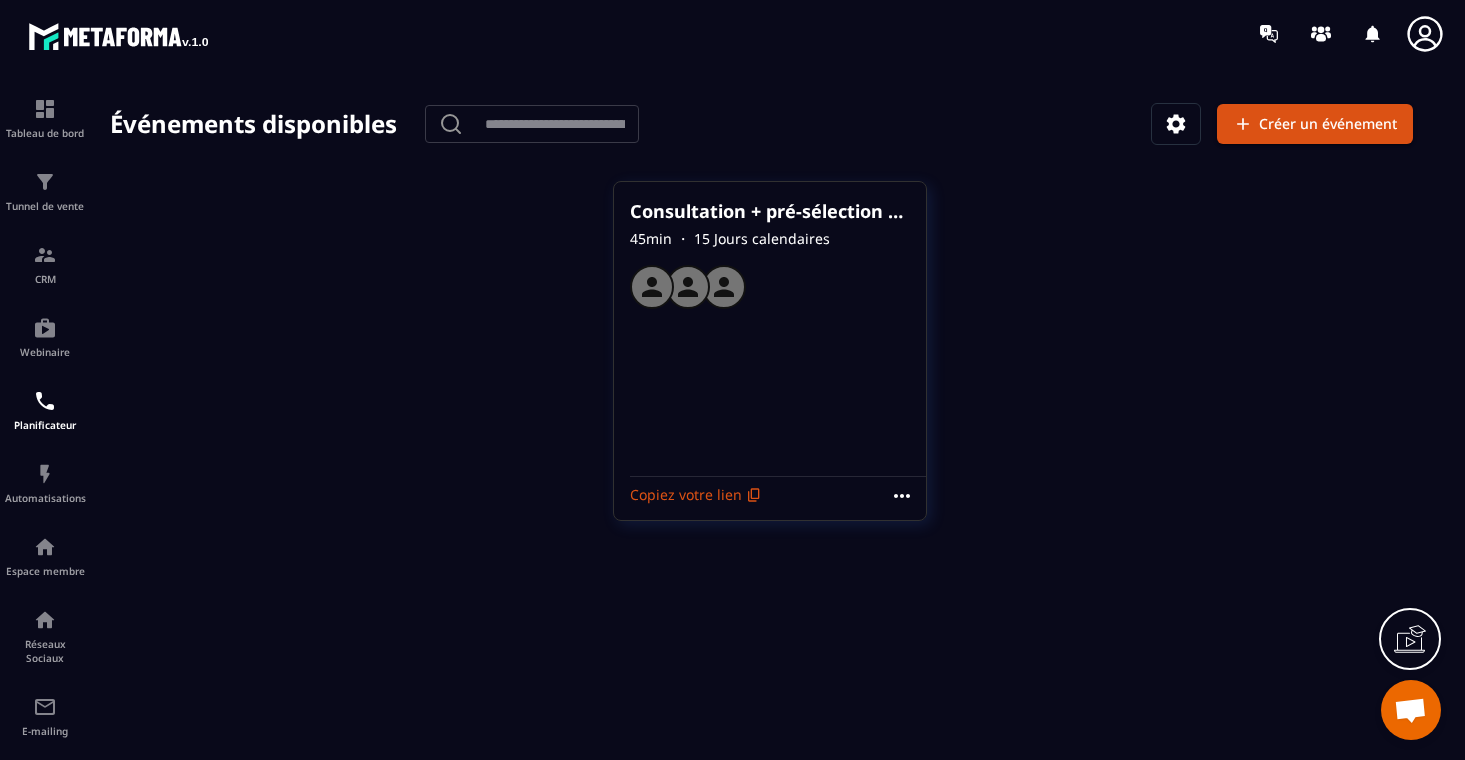 click 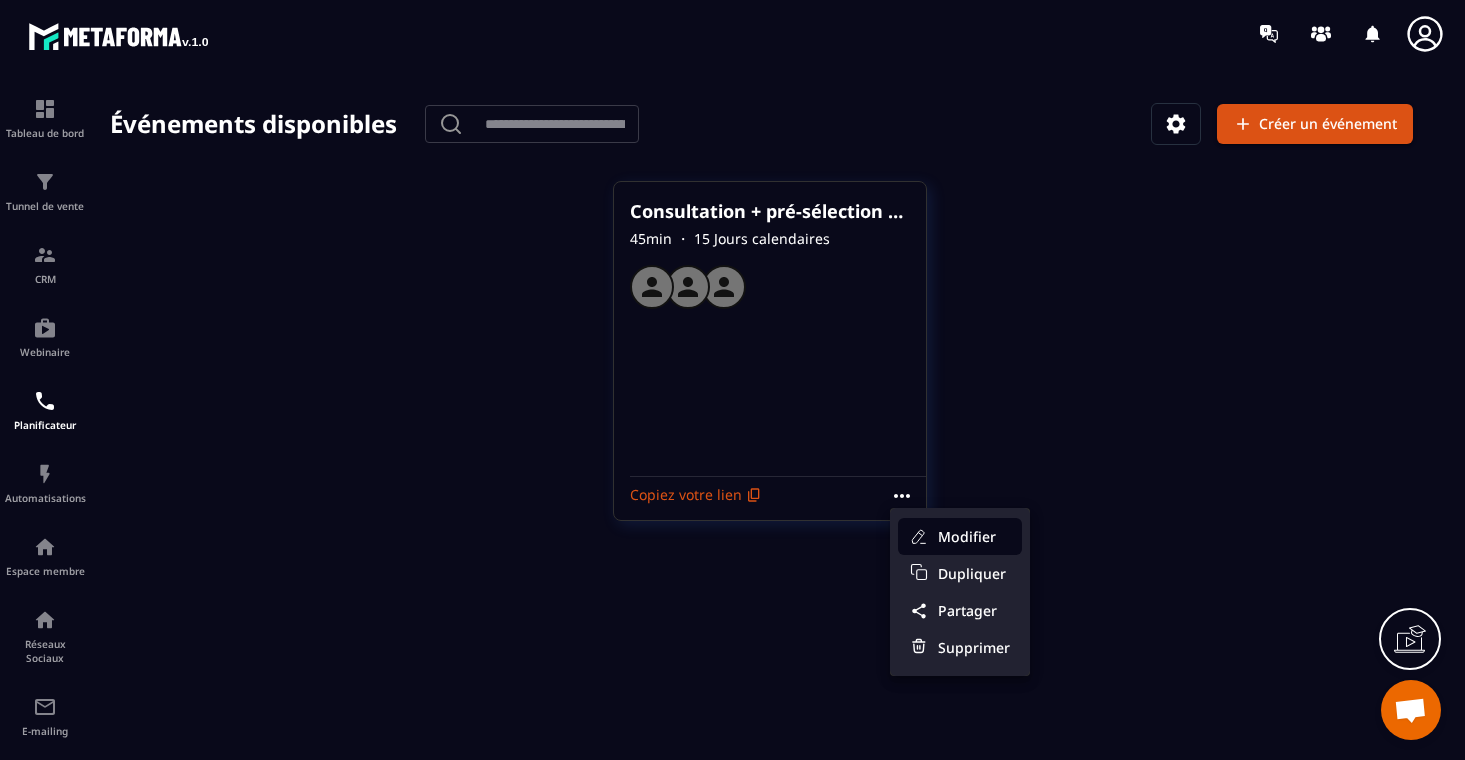 click on "Modifier" at bounding box center (974, 536) 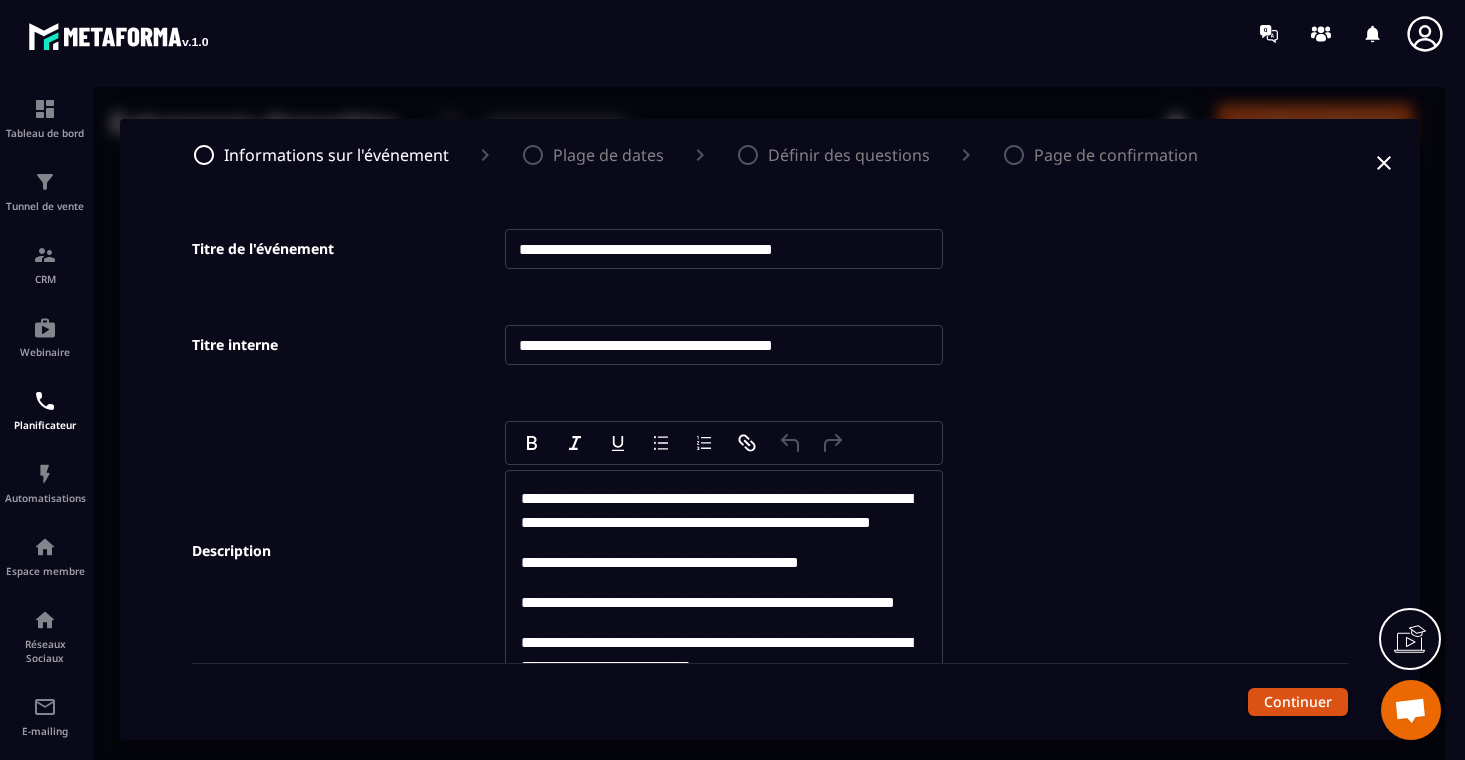 click on "Plage de dates" at bounding box center (608, 155) 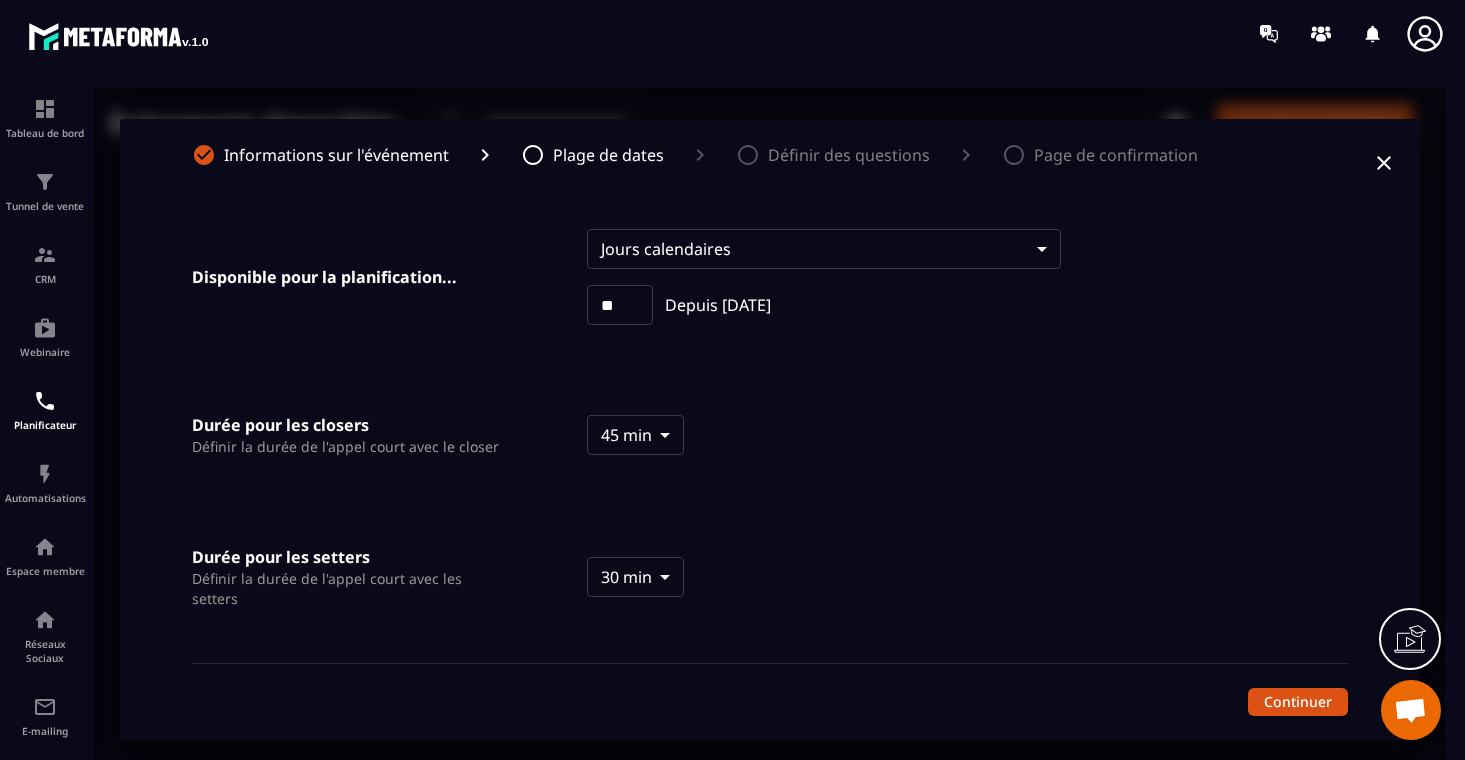 scroll, scrollTop: 122, scrollLeft: 0, axis: vertical 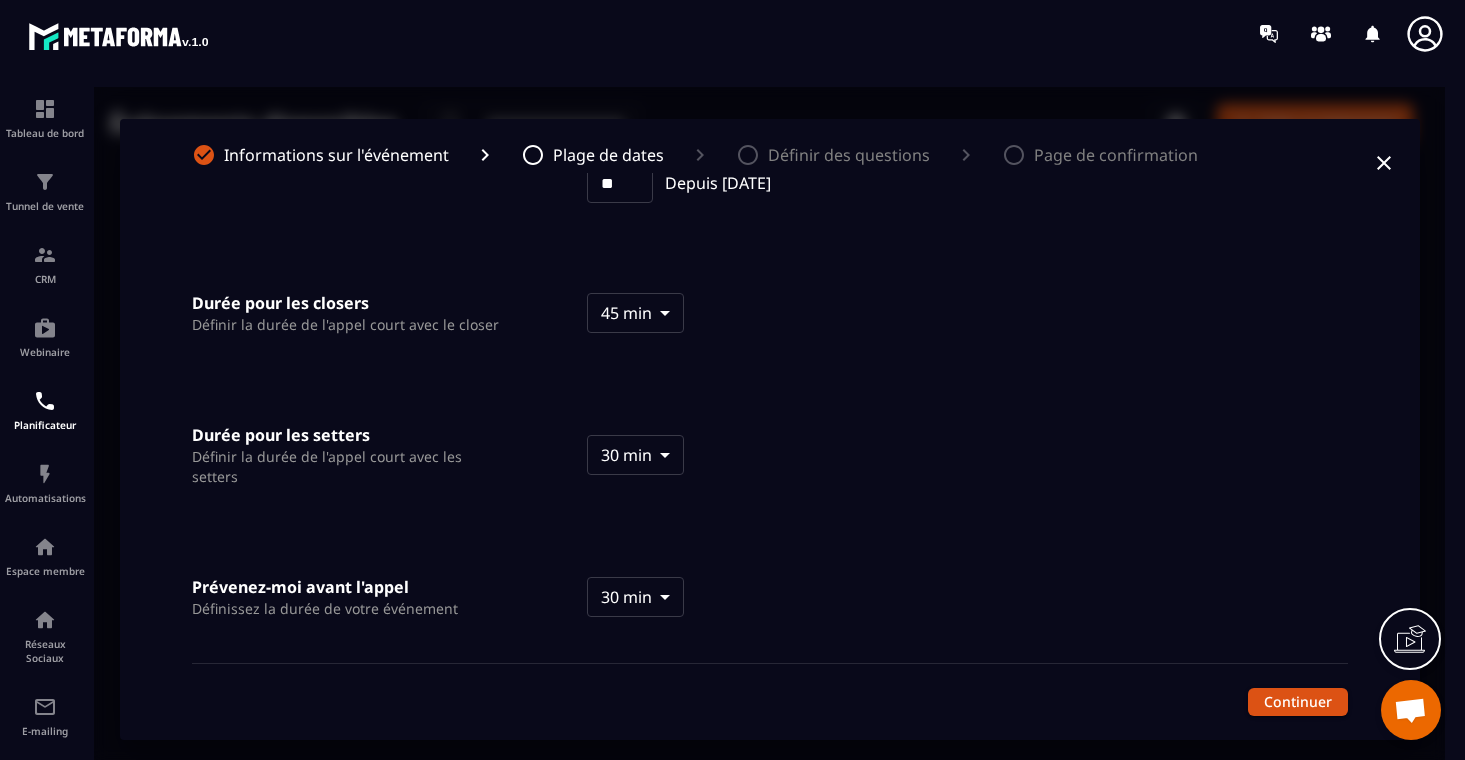 click on "Définir des questions" at bounding box center [849, 155] 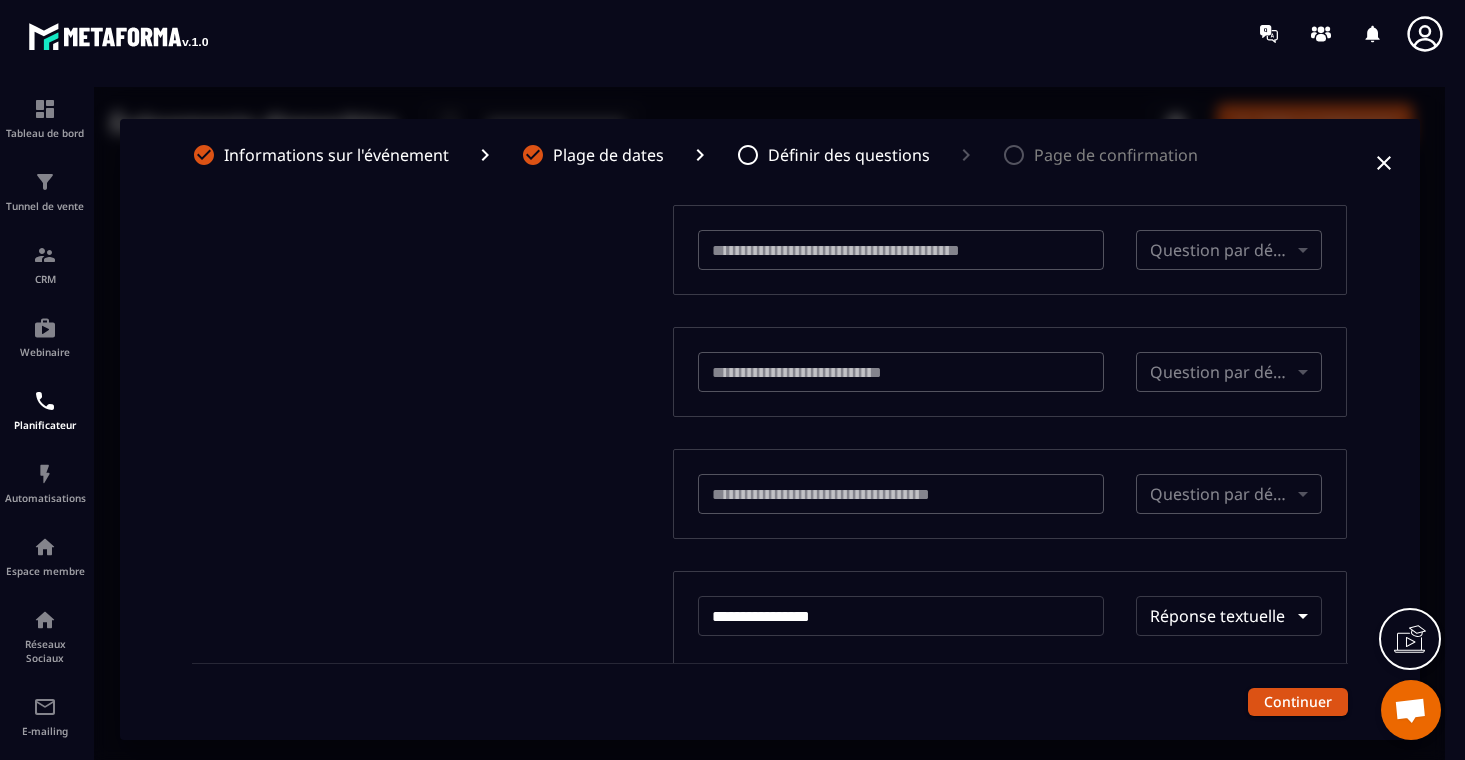 scroll, scrollTop: 0, scrollLeft: 0, axis: both 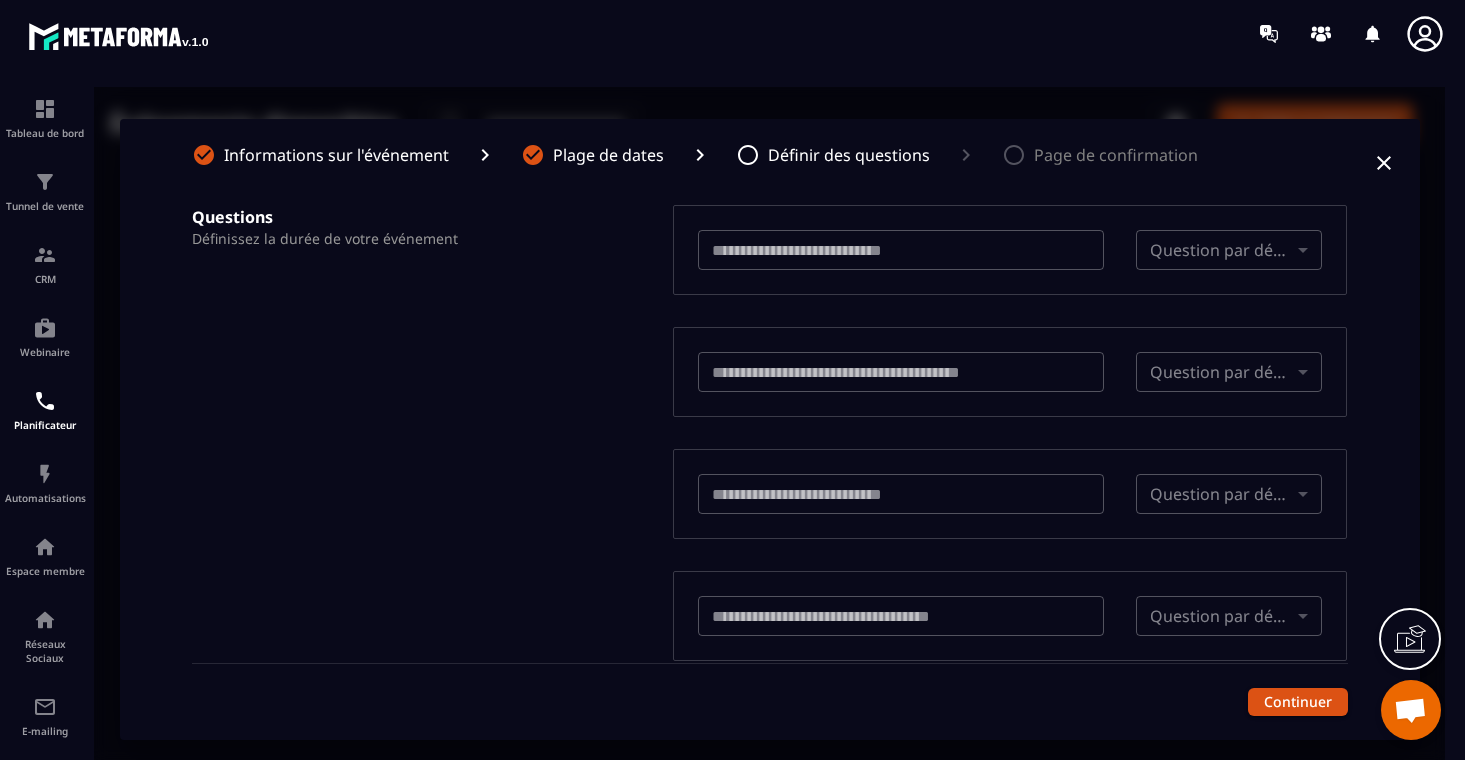 click on "Page de confirmation" at bounding box center (1116, 155) 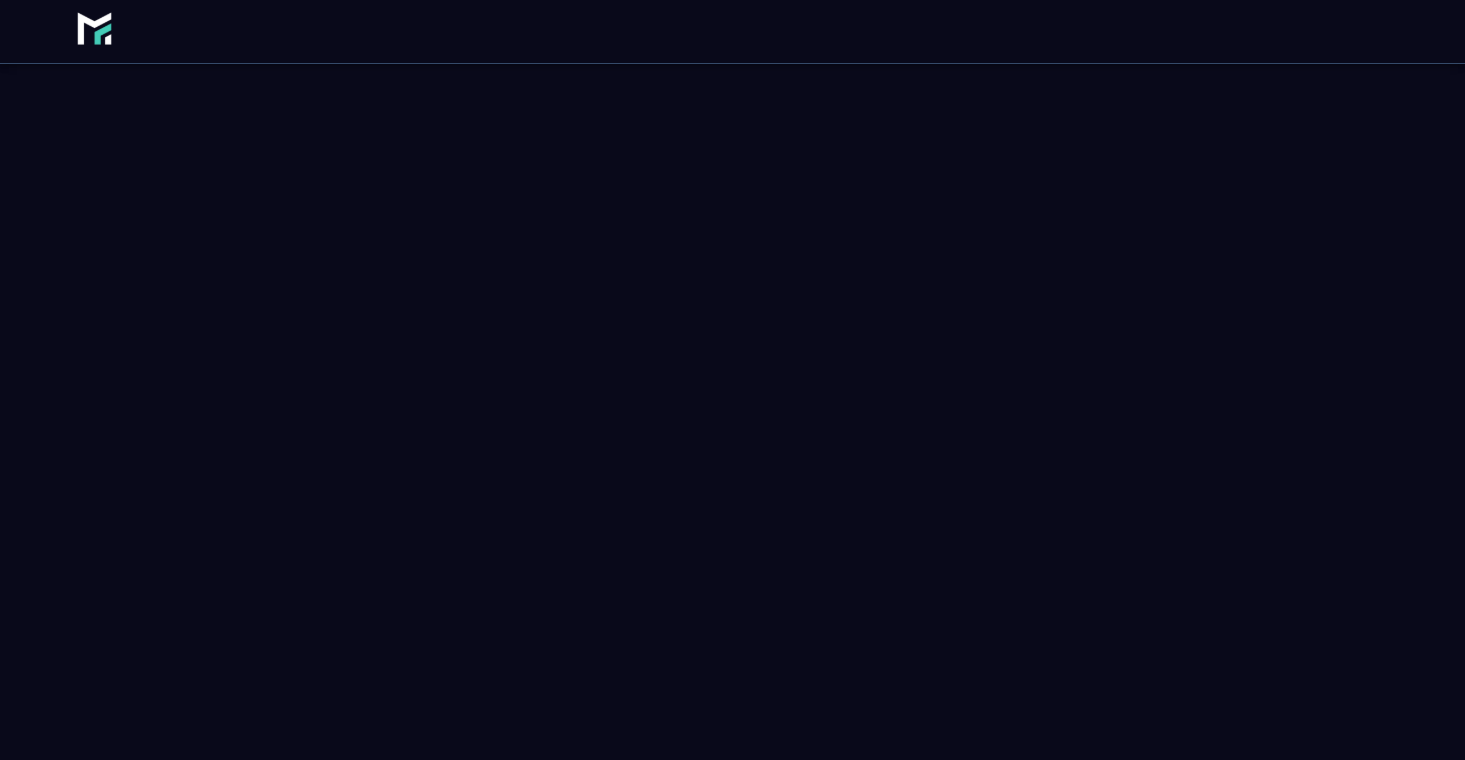 scroll, scrollTop: 0, scrollLeft: 0, axis: both 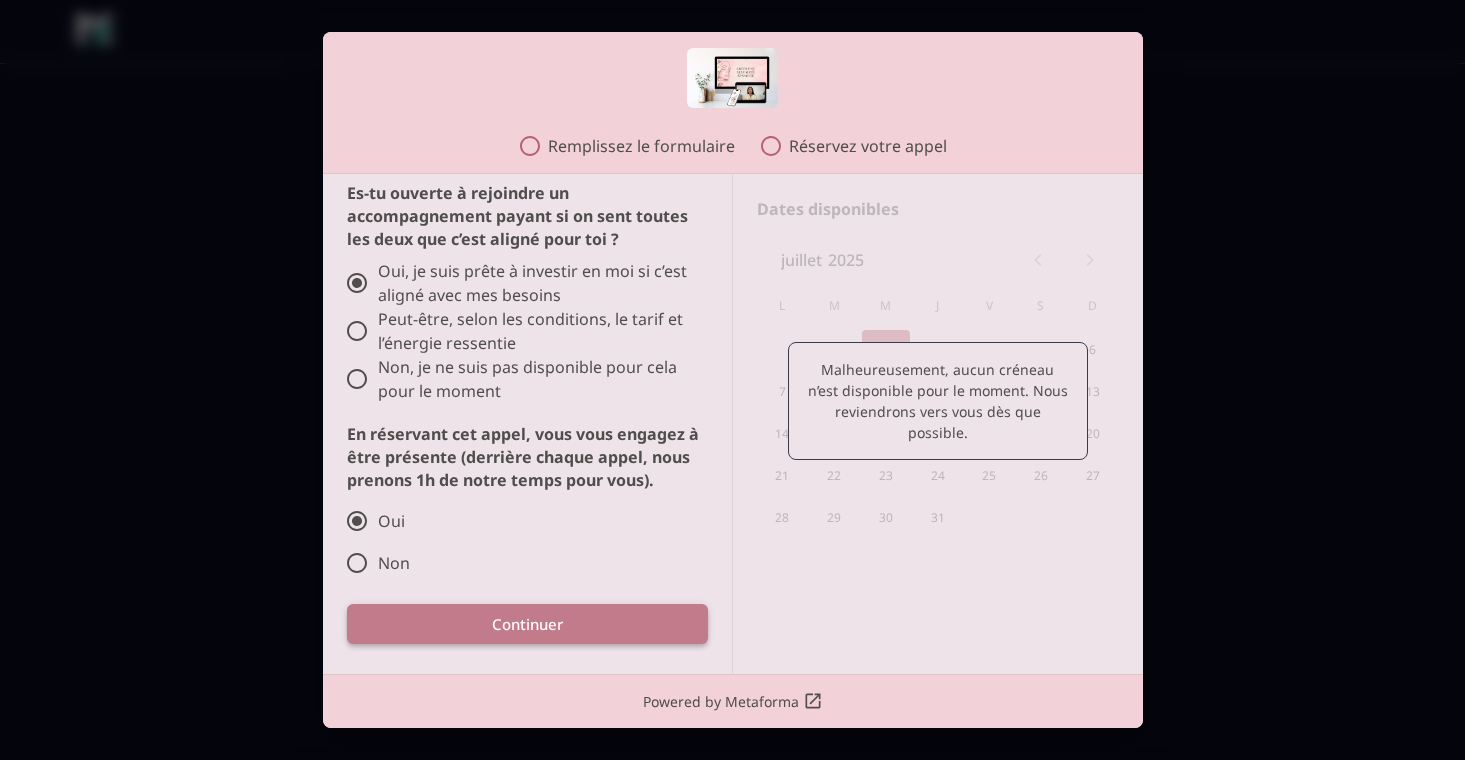 click on "Continuer" at bounding box center (527, 624) 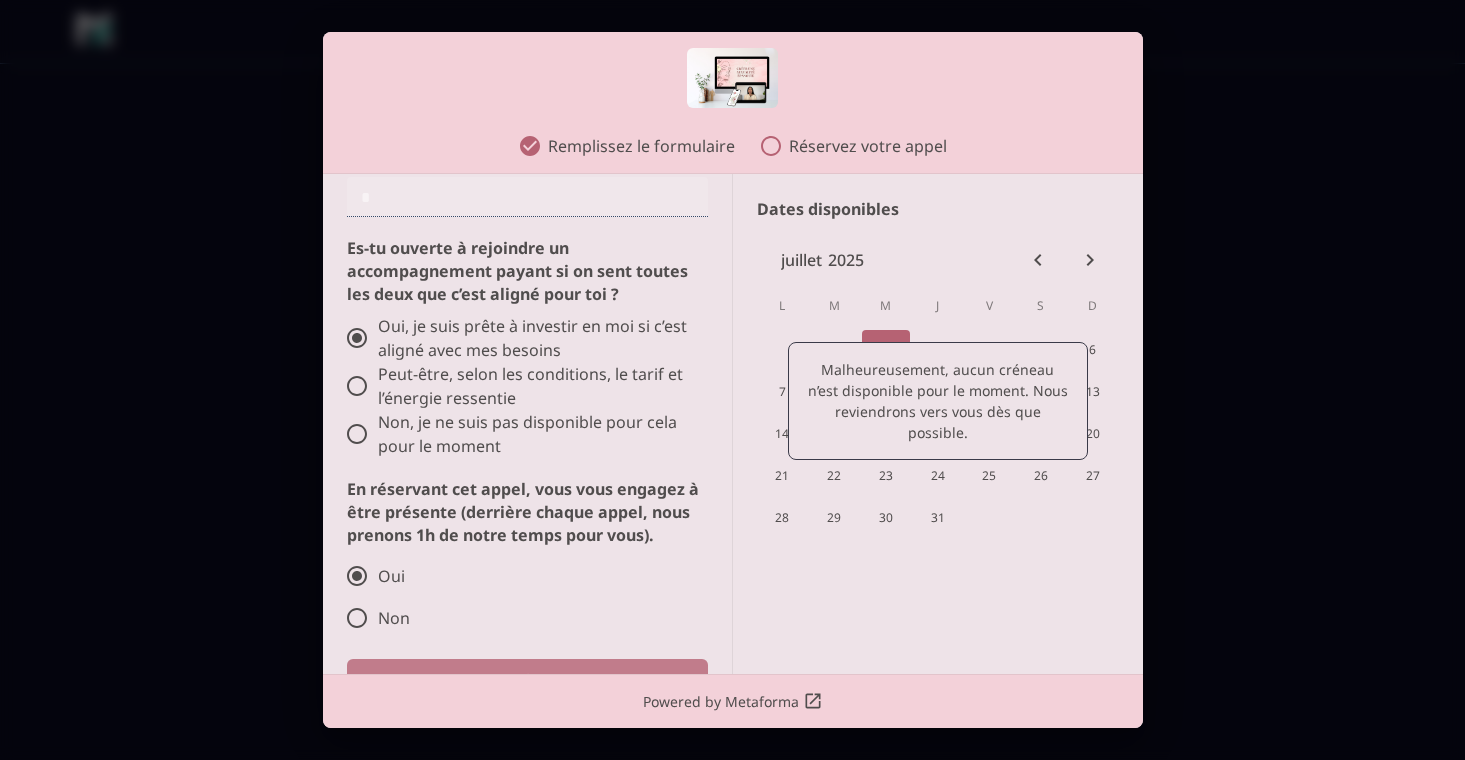scroll, scrollTop: 2368, scrollLeft: 0, axis: vertical 